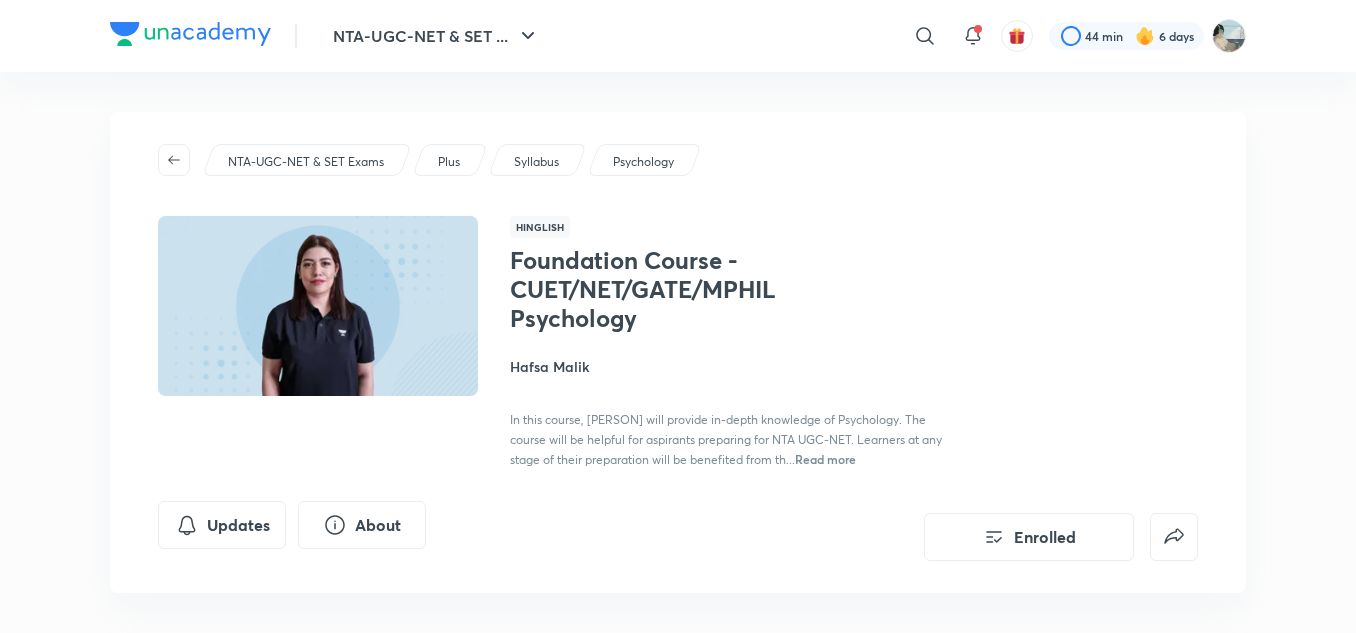 scroll, scrollTop: 0, scrollLeft: 0, axis: both 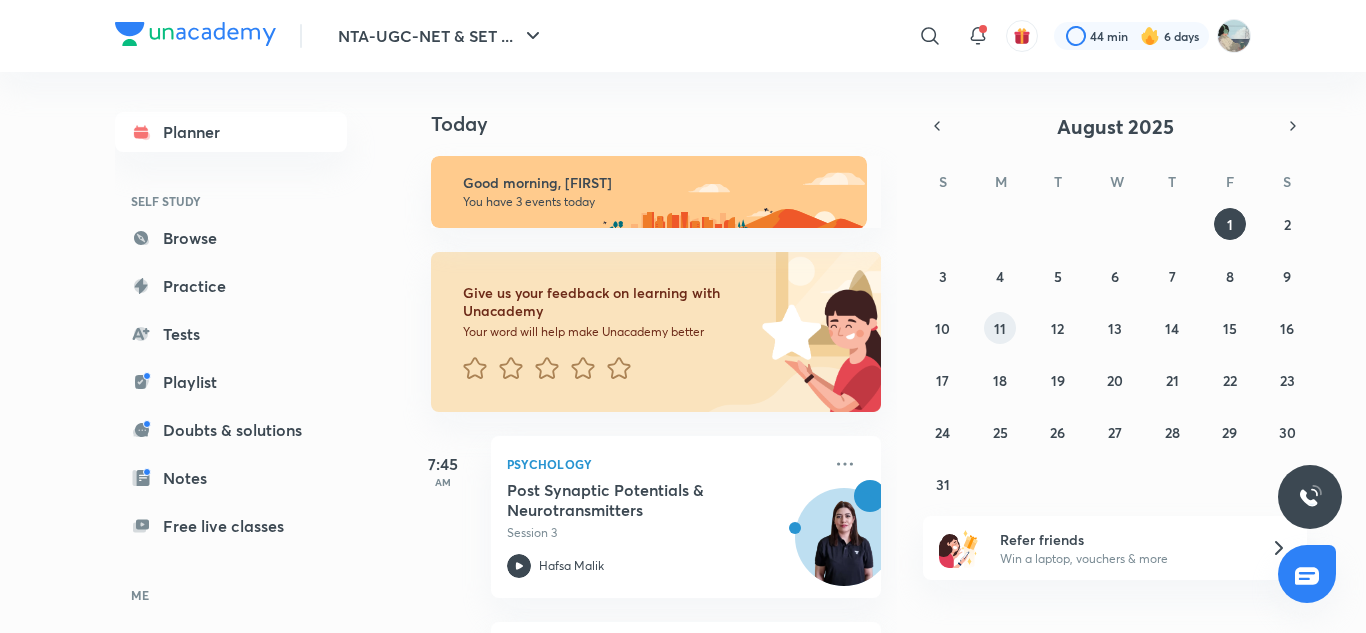 click on "11" at bounding box center [1000, 328] 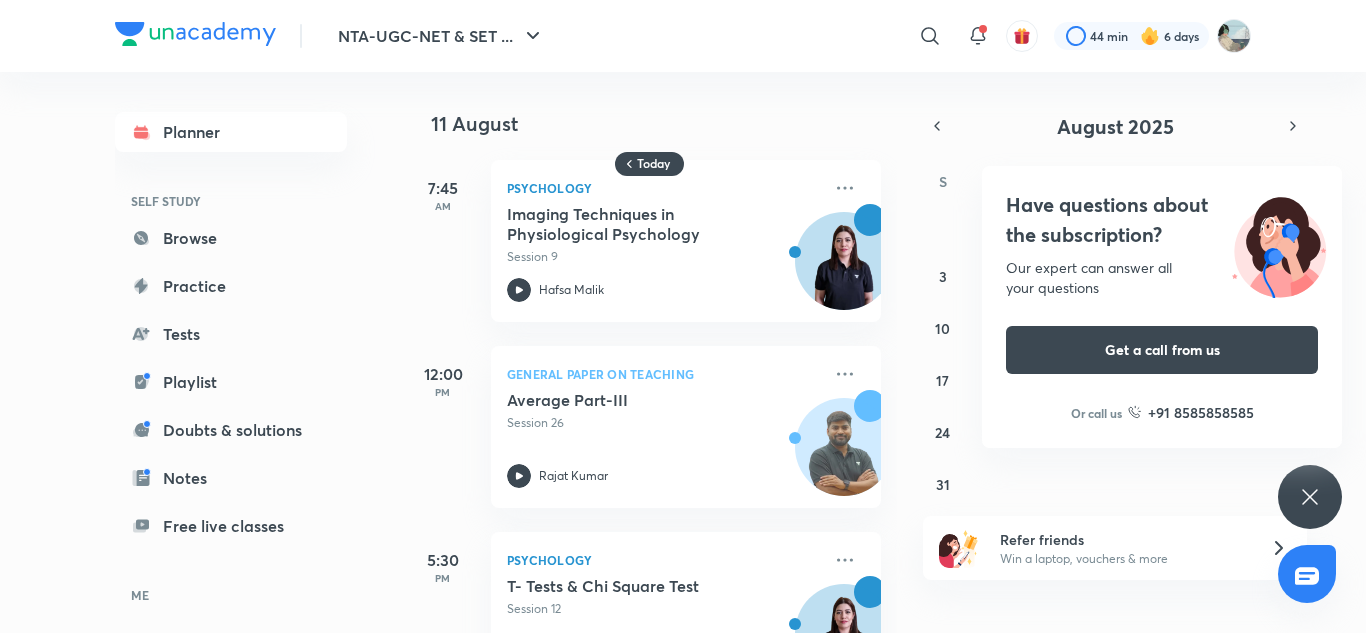 click 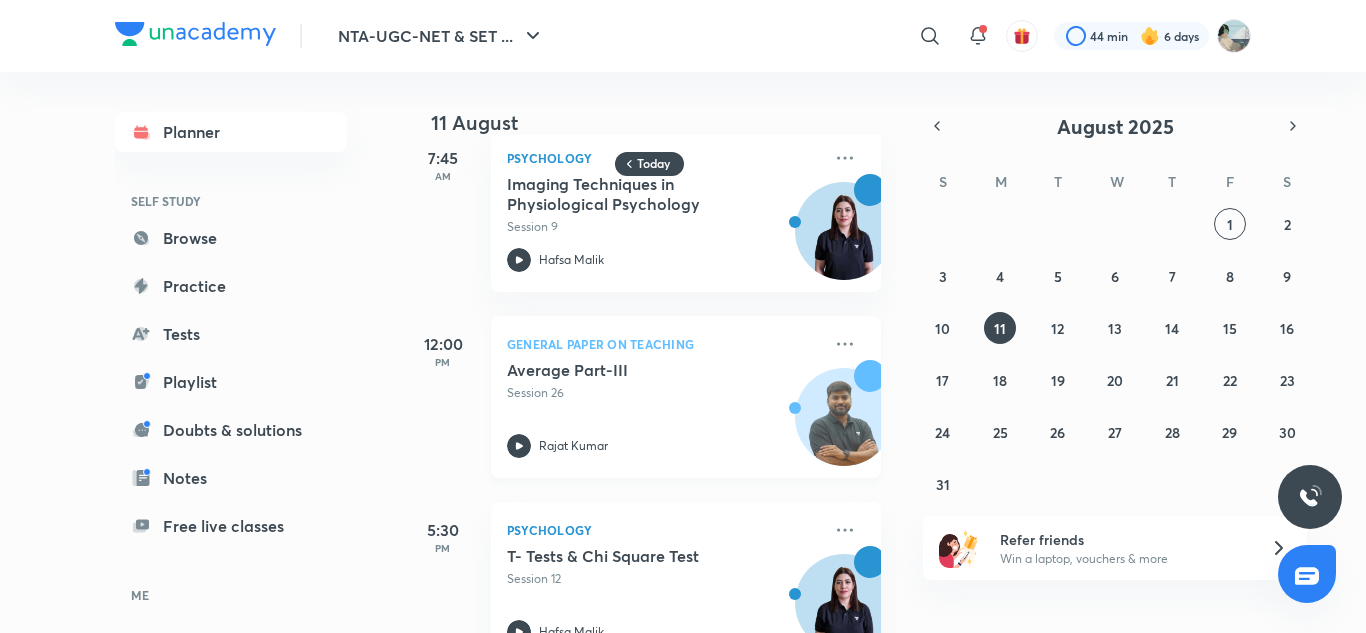 scroll, scrollTop: 0, scrollLeft: 0, axis: both 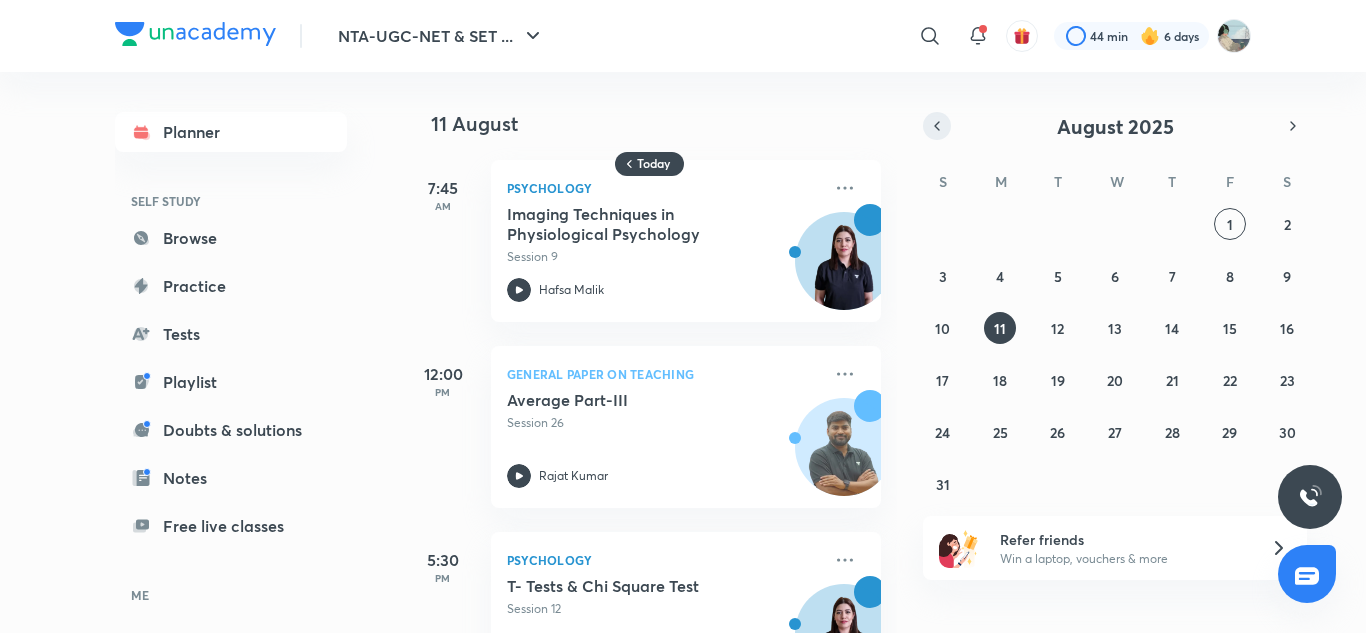 click 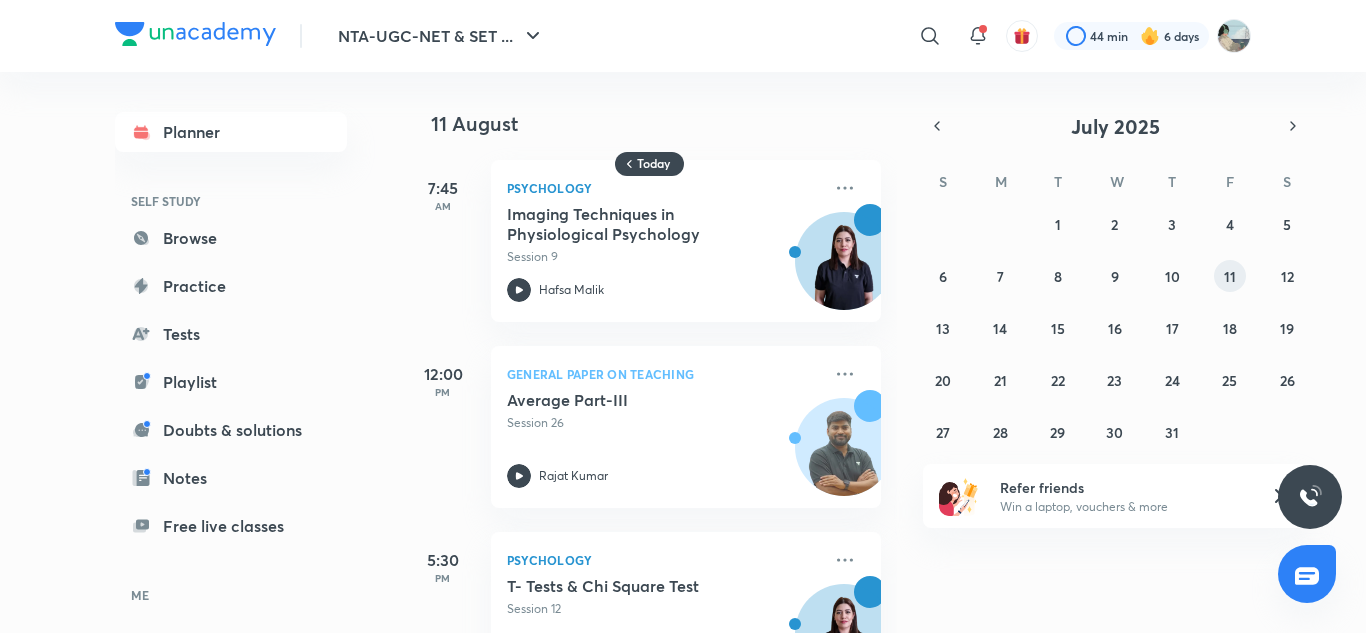 click on "11" at bounding box center [1230, 276] 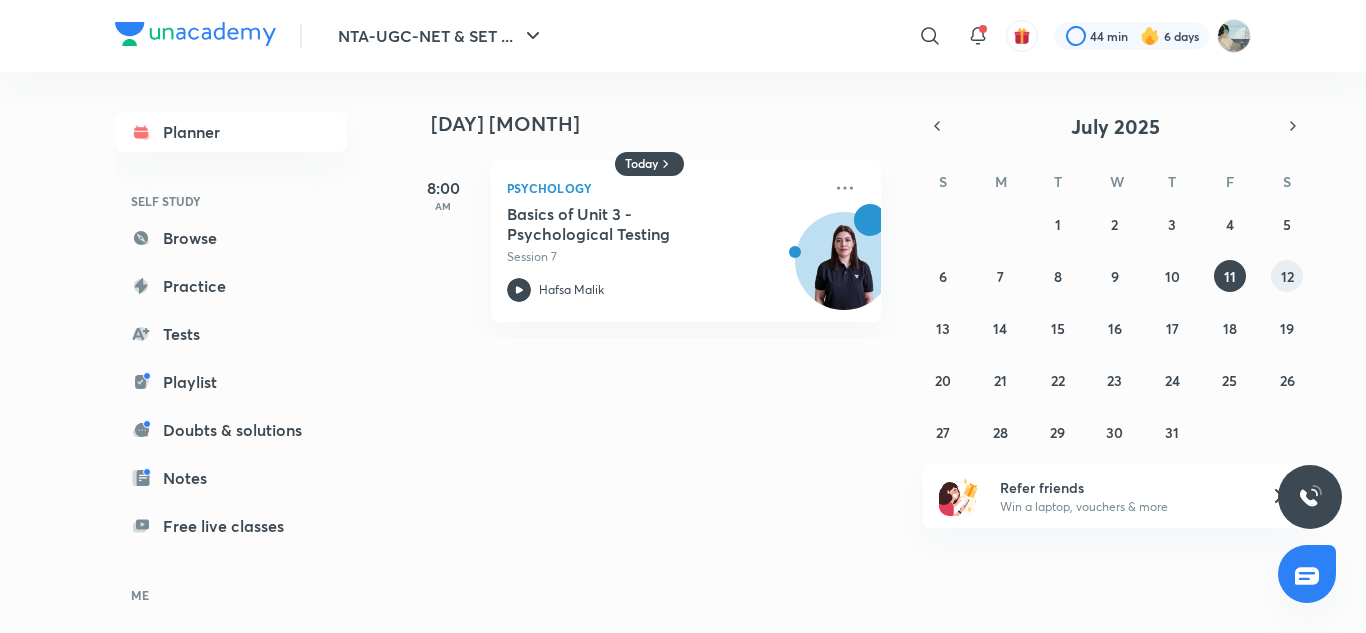 click on "12" at bounding box center [1287, 276] 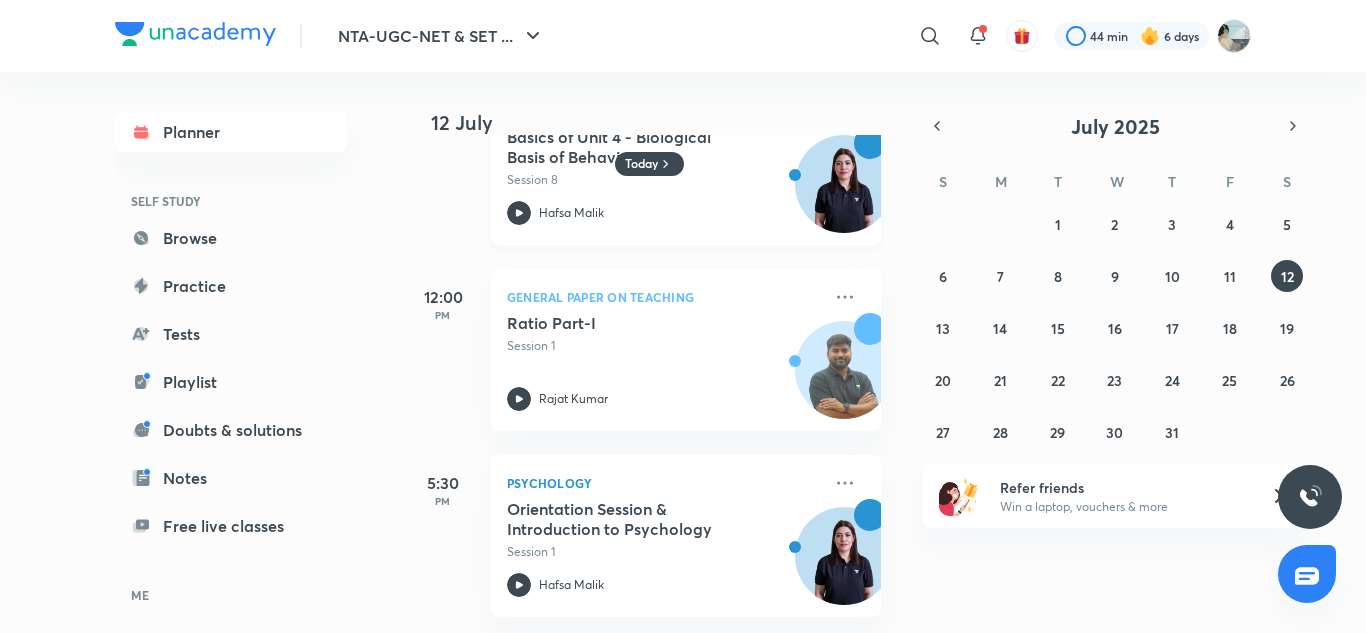 scroll, scrollTop: 0, scrollLeft: 0, axis: both 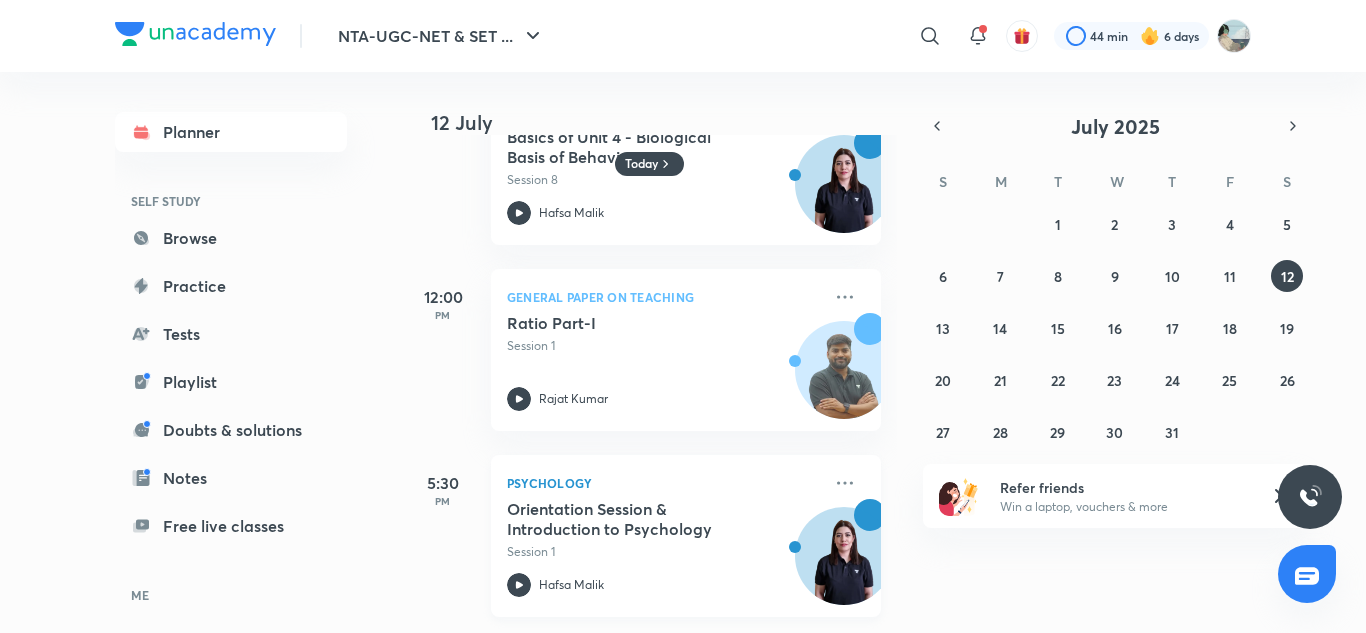 click 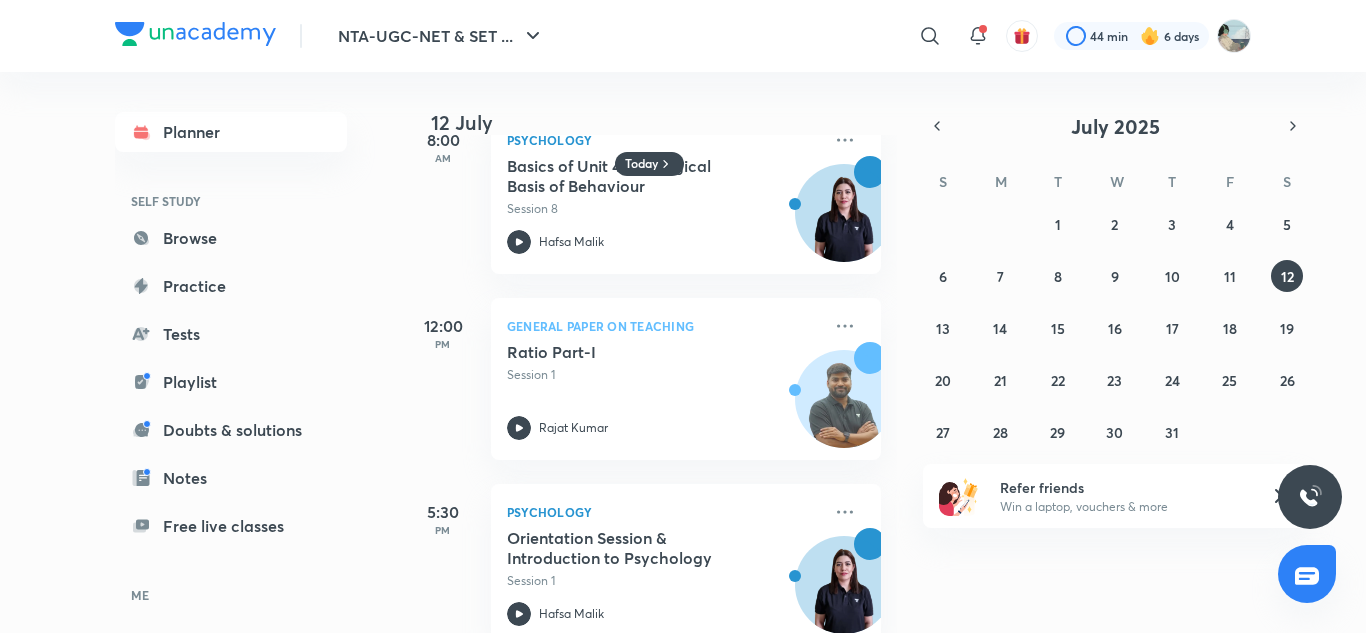 scroll, scrollTop: 92, scrollLeft: 0, axis: vertical 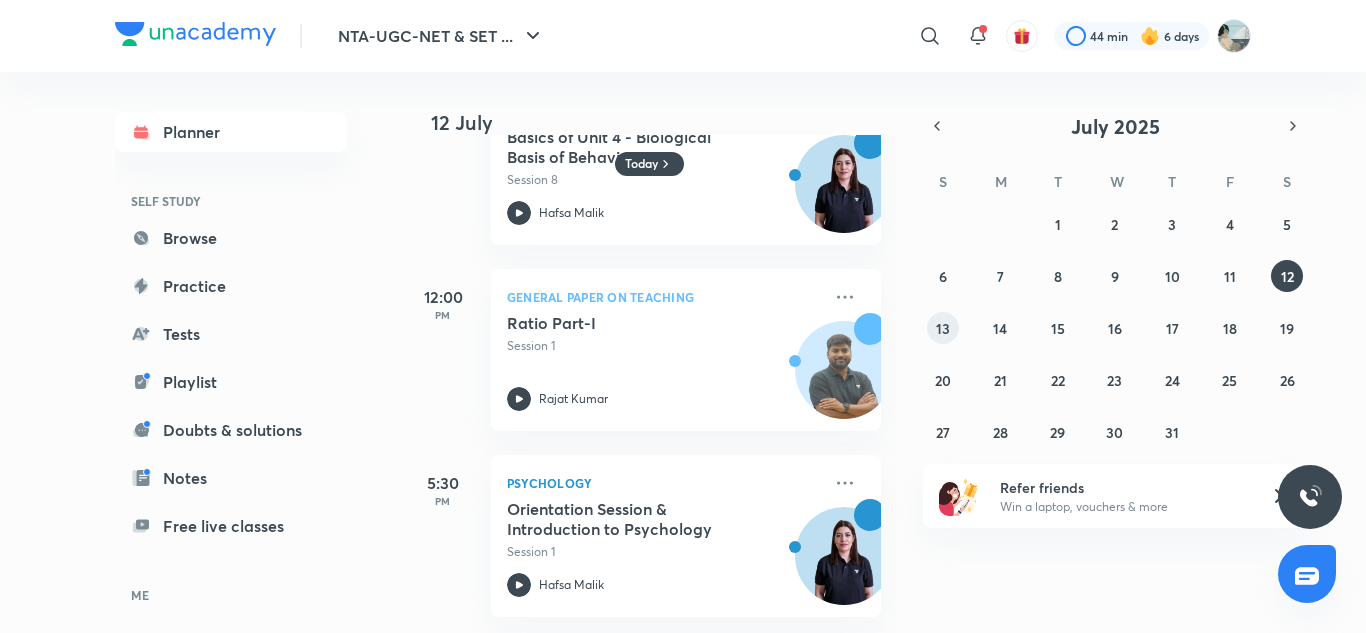 click on "13" at bounding box center [943, 328] 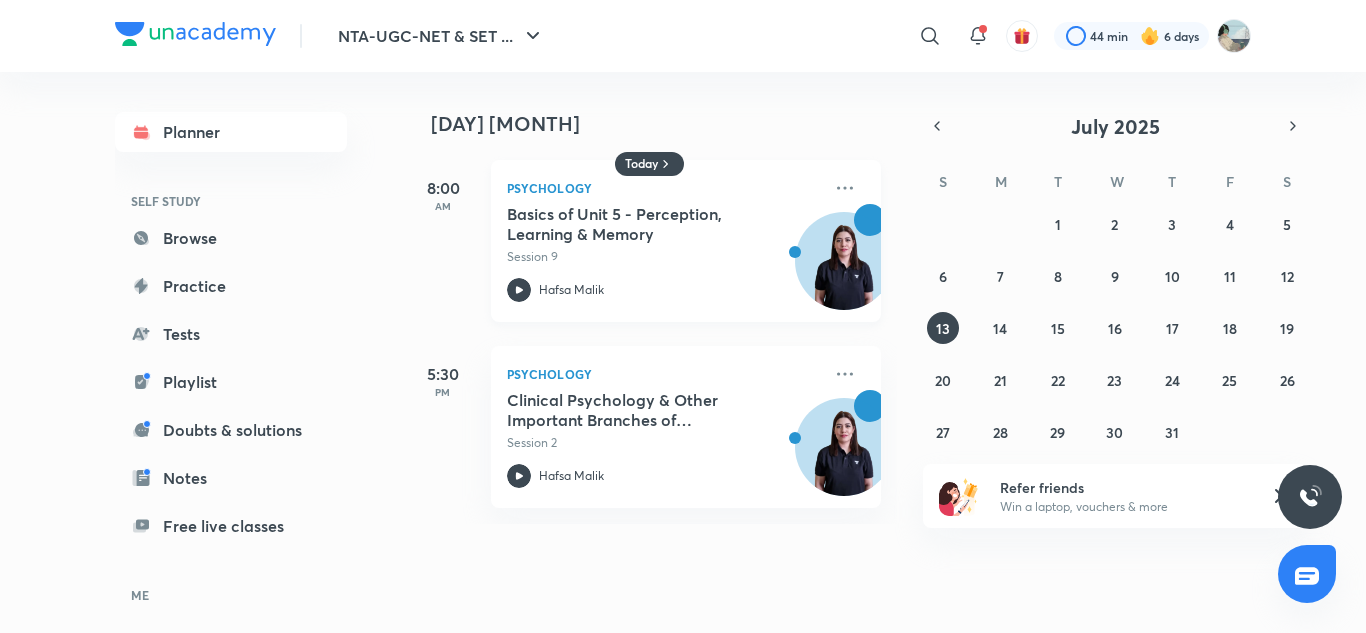 click 